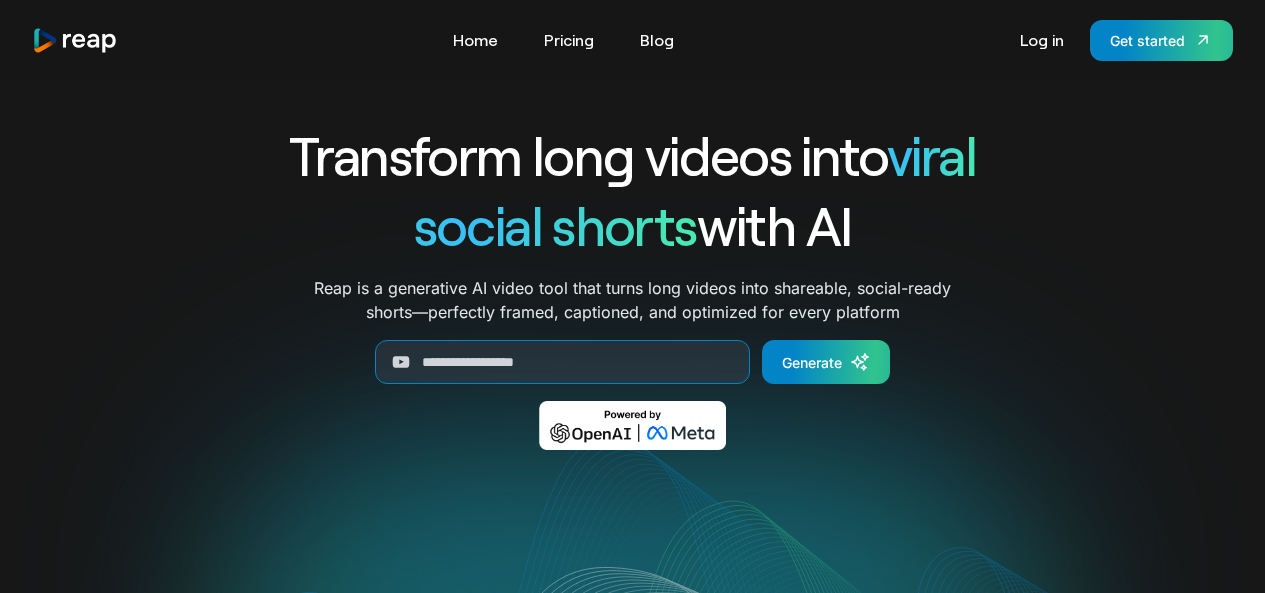 scroll, scrollTop: 0, scrollLeft: 0, axis: both 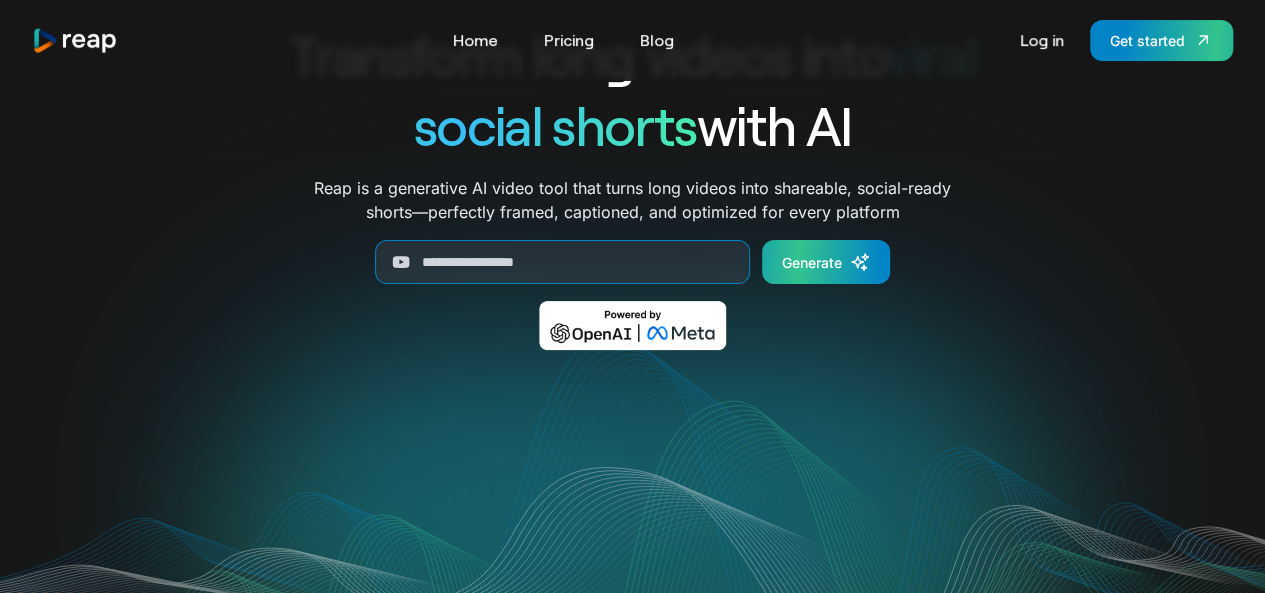 click on "Generate" at bounding box center [812, 262] 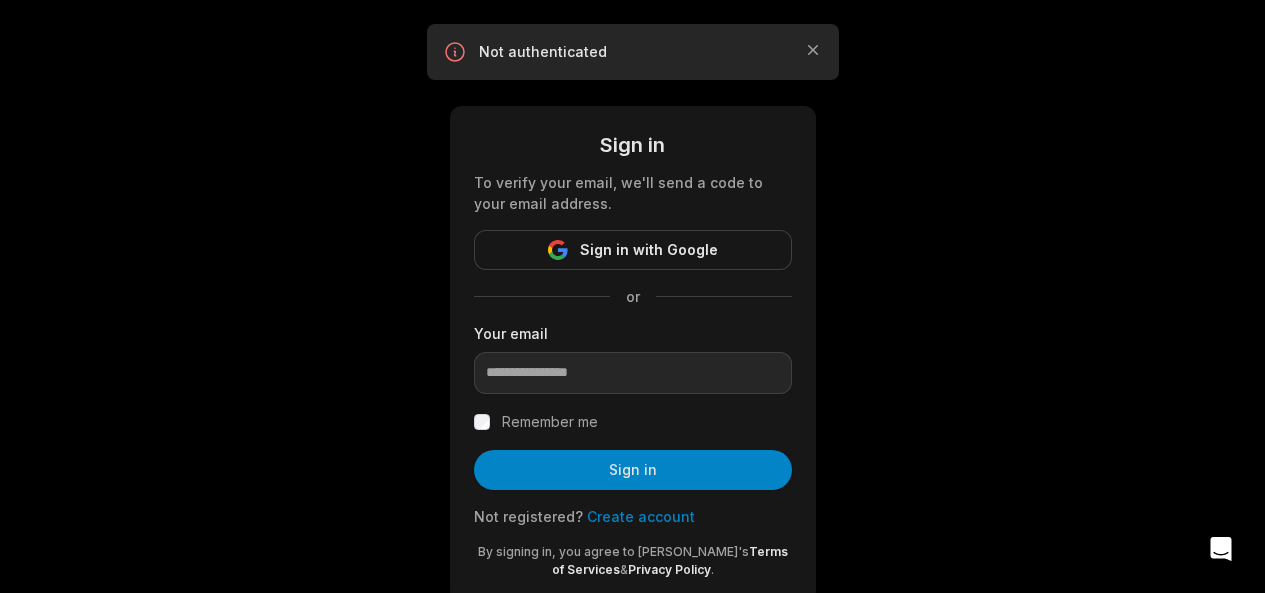 scroll, scrollTop: 57, scrollLeft: 0, axis: vertical 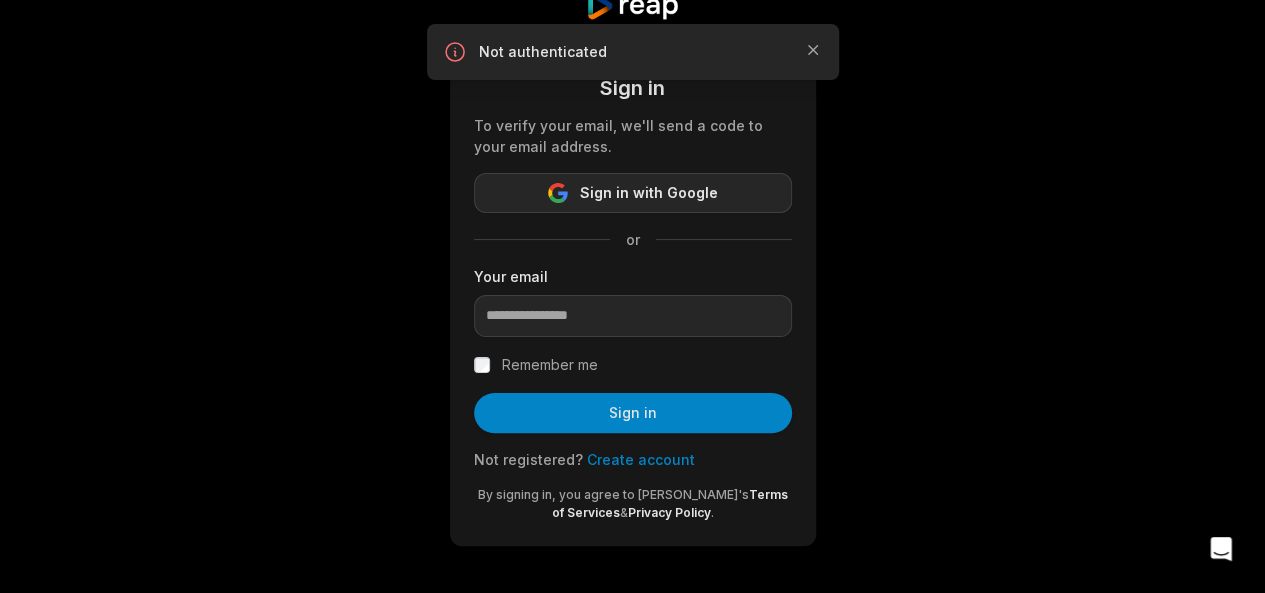 click on "Sign in with Google" at bounding box center (633, 193) 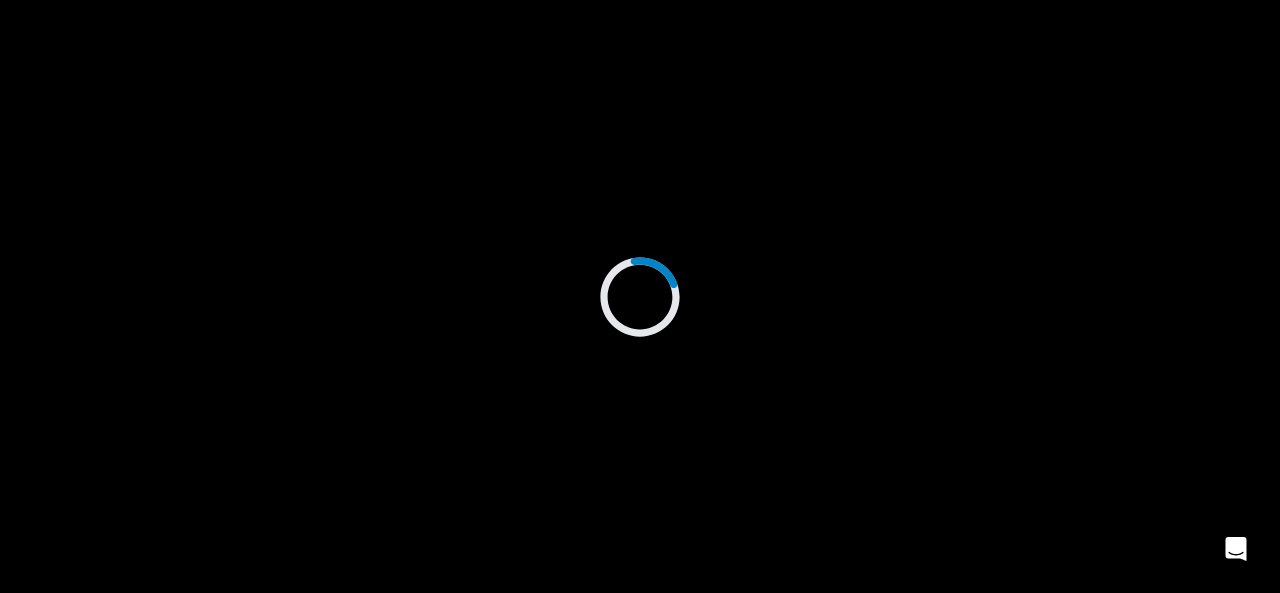 scroll, scrollTop: 0, scrollLeft: 0, axis: both 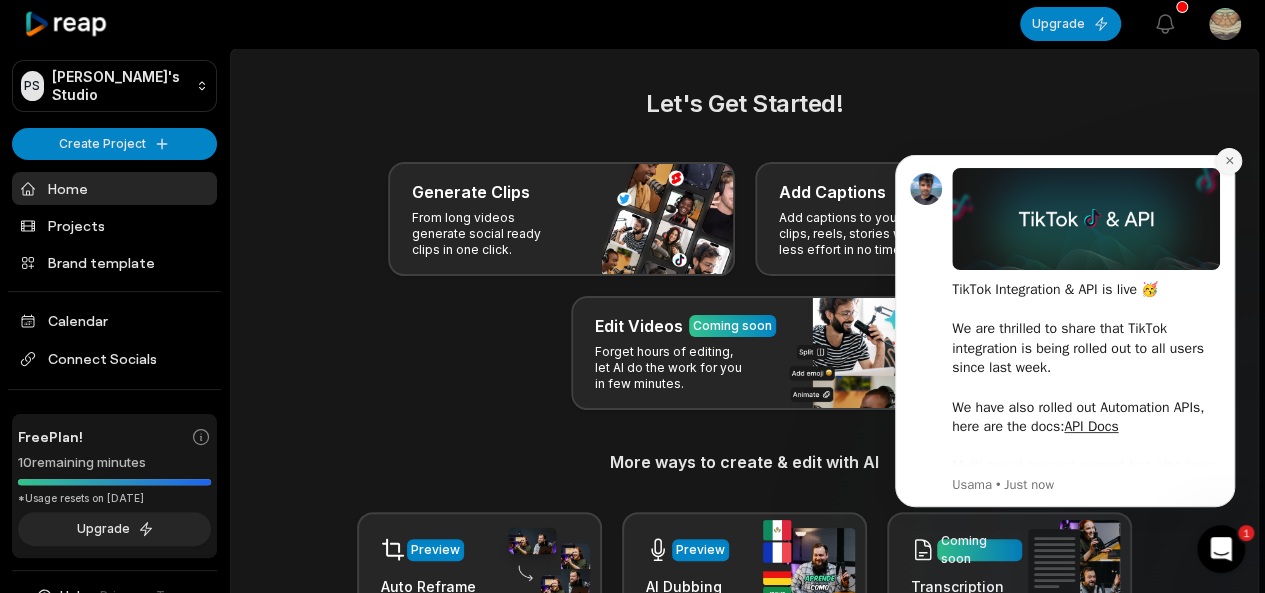 click 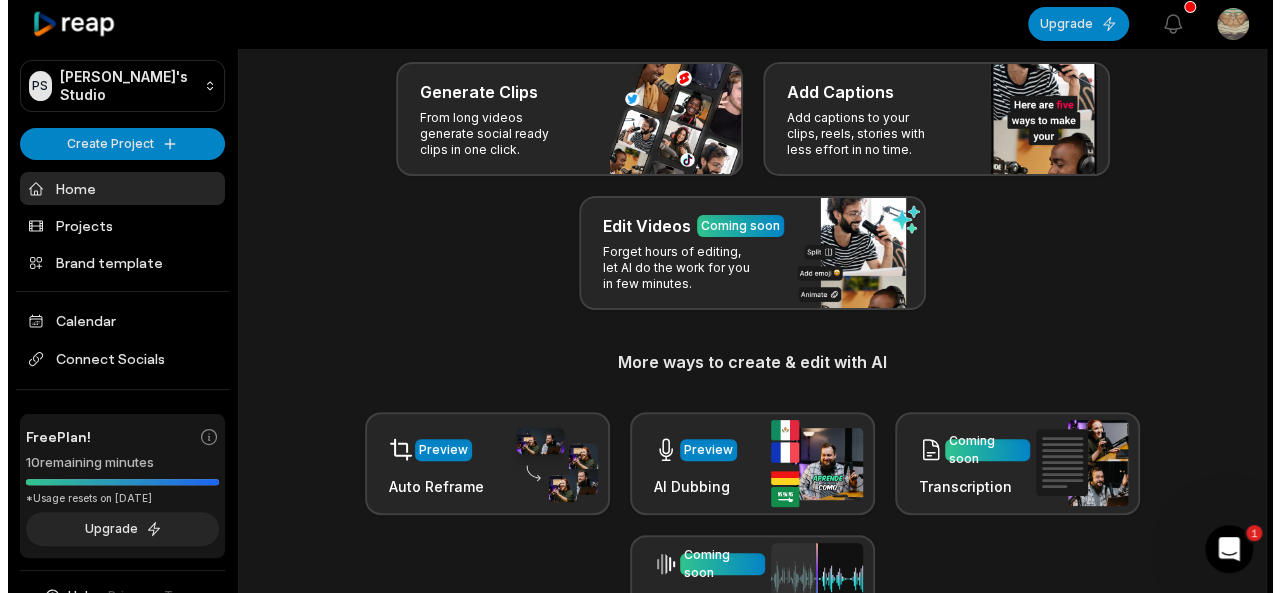 scroll, scrollTop: 0, scrollLeft: 0, axis: both 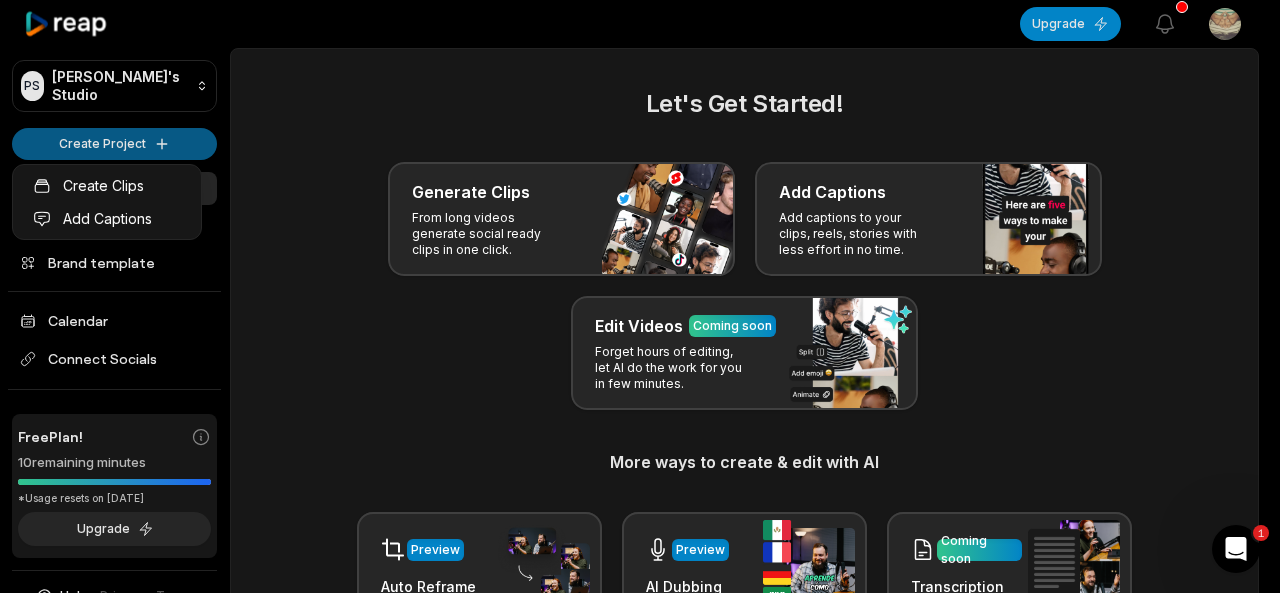 click on "PS Pavan's Studio Create Project Home Projects Brand template Calendar Connect Socials Free  Plan! 10  remaining minutes *Usage resets on August 9, 2025 Upgrade Help Privacy Terms Open sidebar Upgrade View notifications Open user menu   Let's Get Started! Generate Clips From long videos generate social ready clips in one click. Add Captions Add captions to your clips, reels, stories with less effort in no time. Edit Videos Coming soon Forget hours of editing, let AI do the work for you in few minutes. More ways to create & edit with AI Preview Auto Reframe Preview AI Dubbing Coming soon Transcription Coming soon Noise removal Recent Projects View all Made with   in San Francisco 1 Create Clips Add Captions" at bounding box center (640, 296) 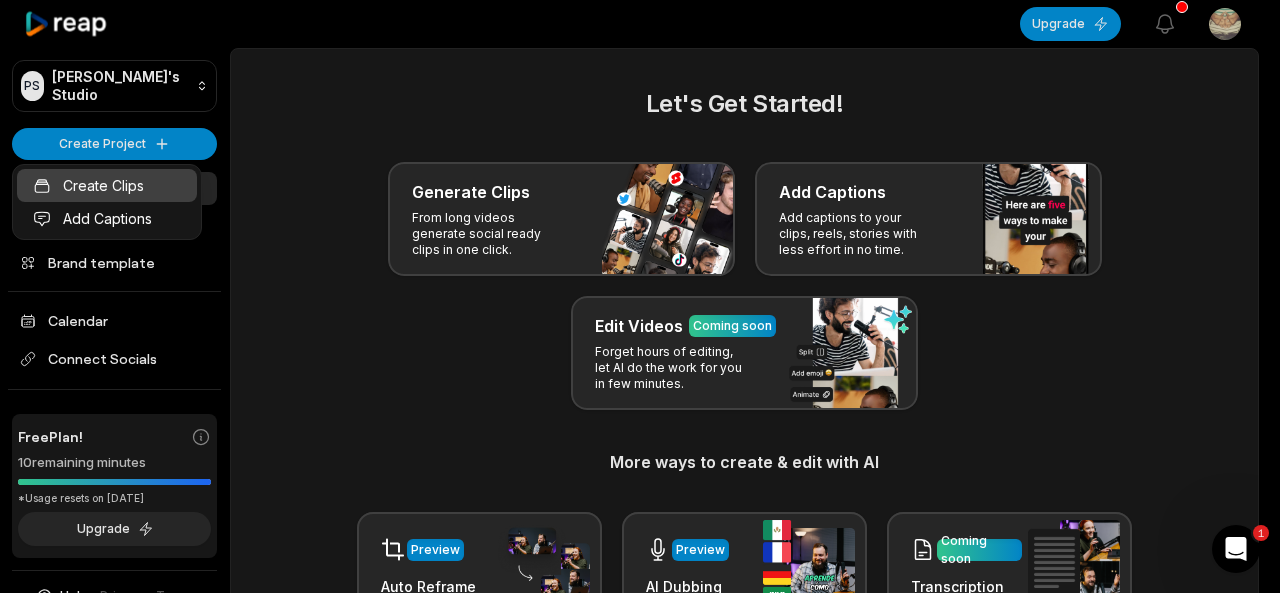 click on "Create Clips" at bounding box center (107, 185) 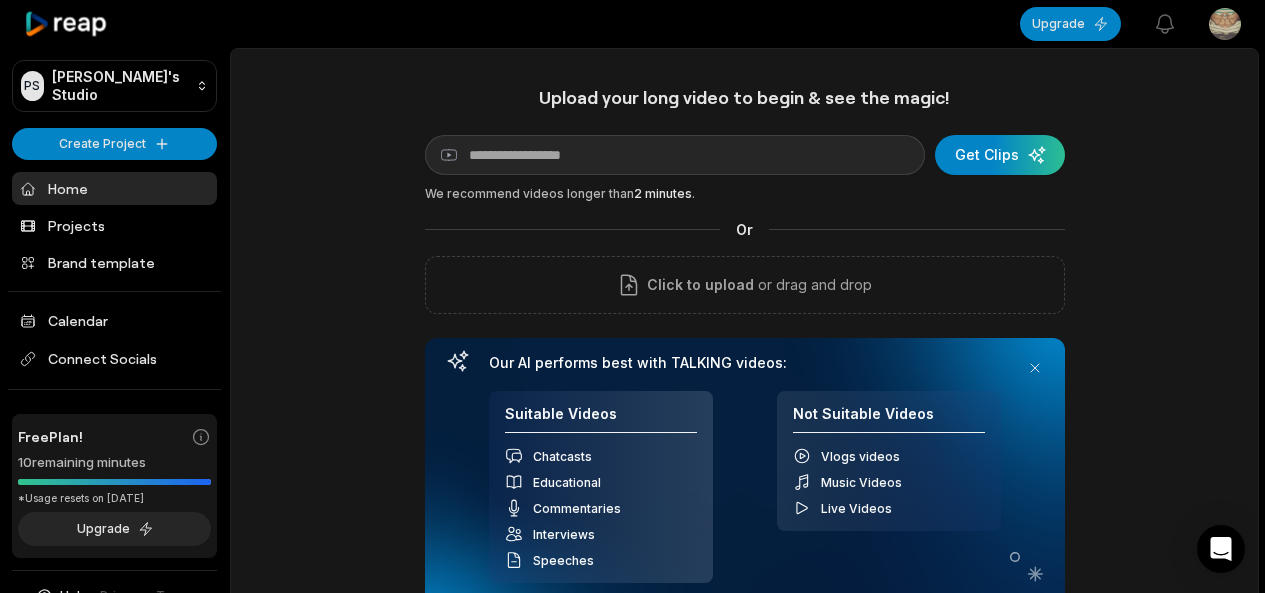 scroll, scrollTop: 0, scrollLeft: 0, axis: both 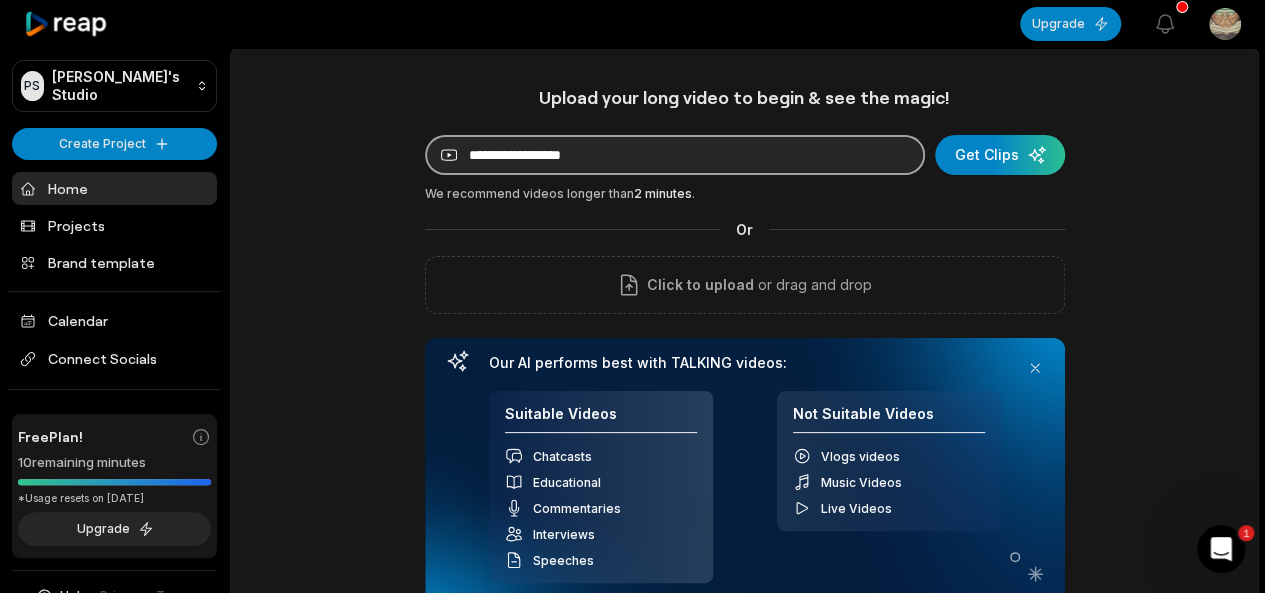 click at bounding box center [675, 155] 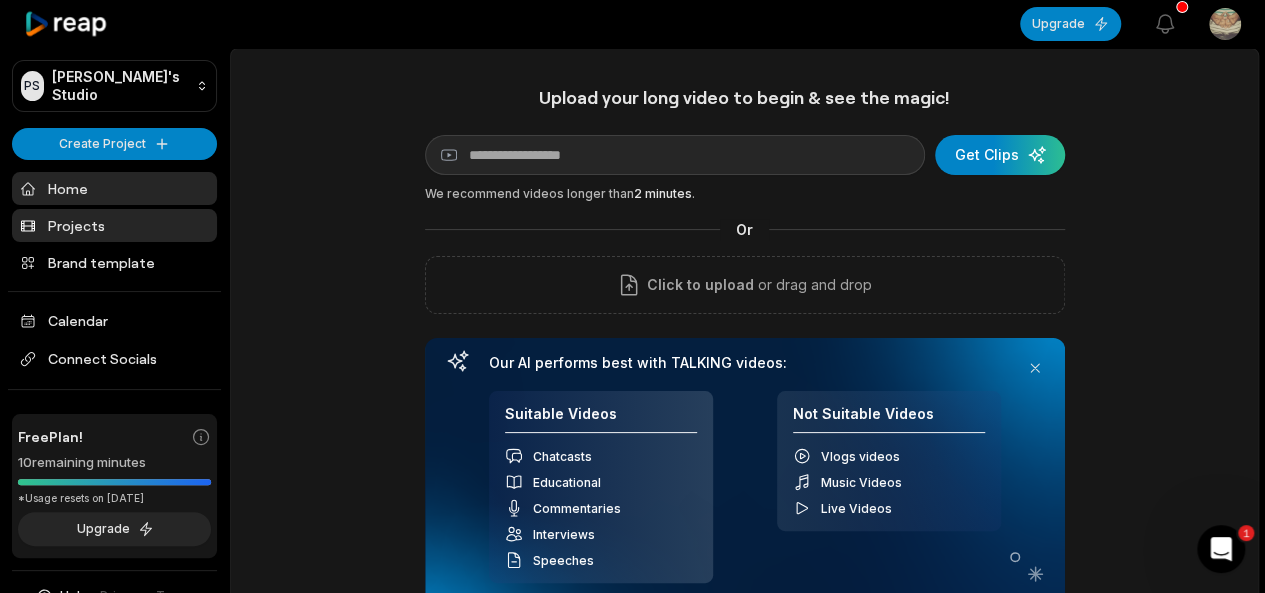 click on "Projects" at bounding box center [114, 225] 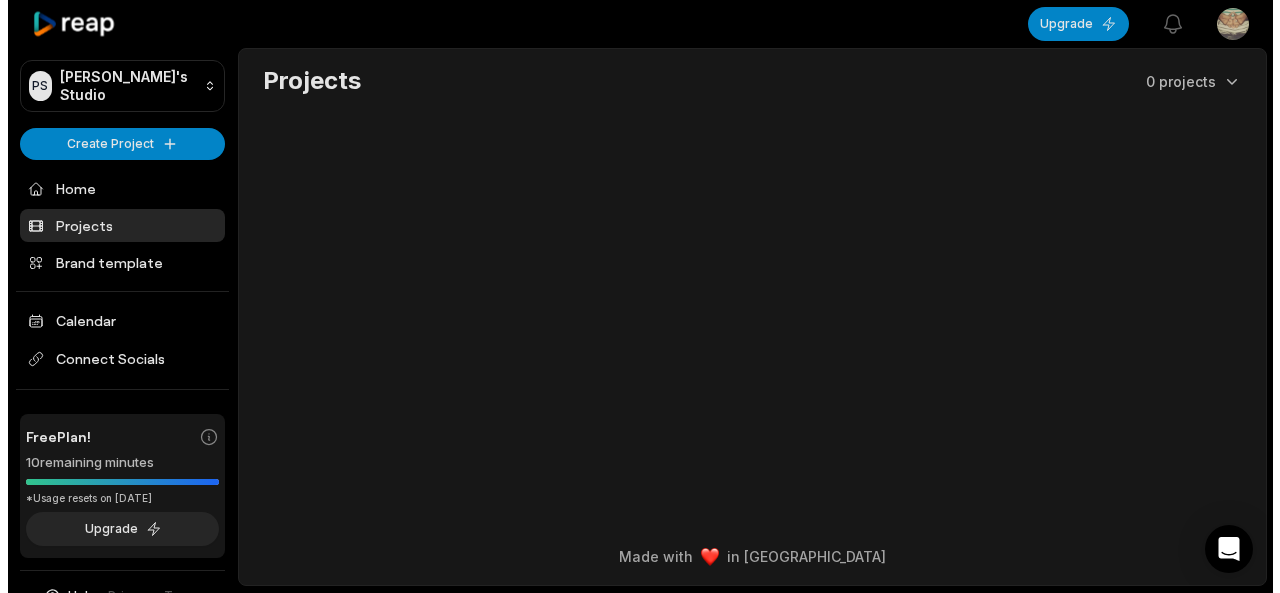 scroll, scrollTop: 0, scrollLeft: 0, axis: both 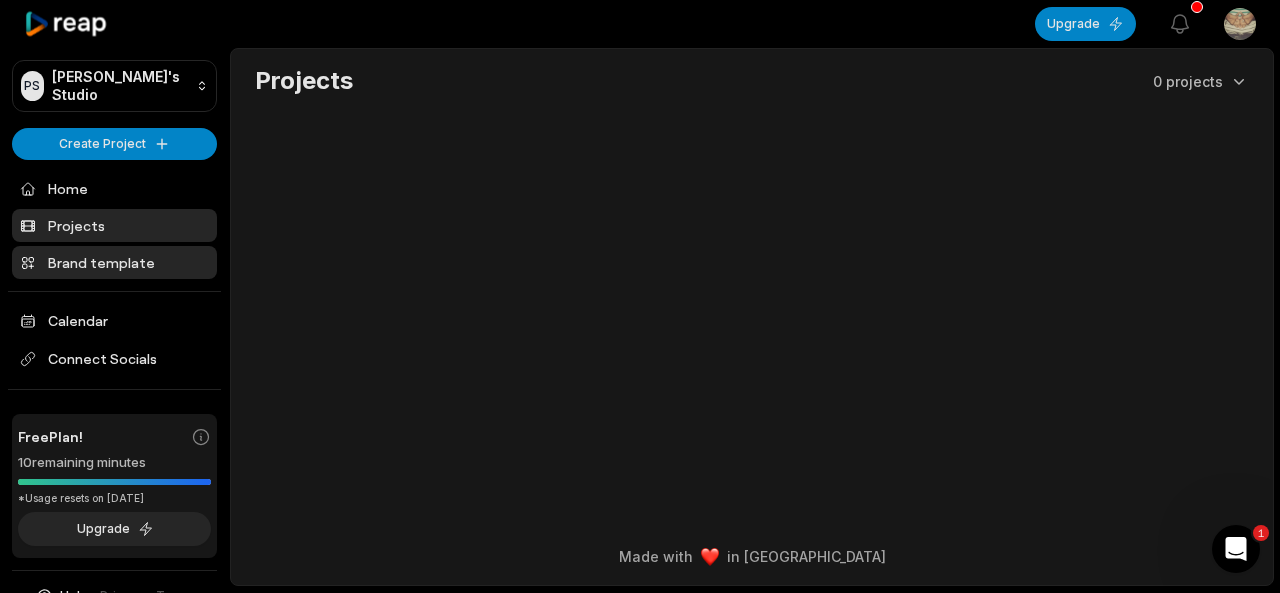 click on "Brand template" at bounding box center [114, 262] 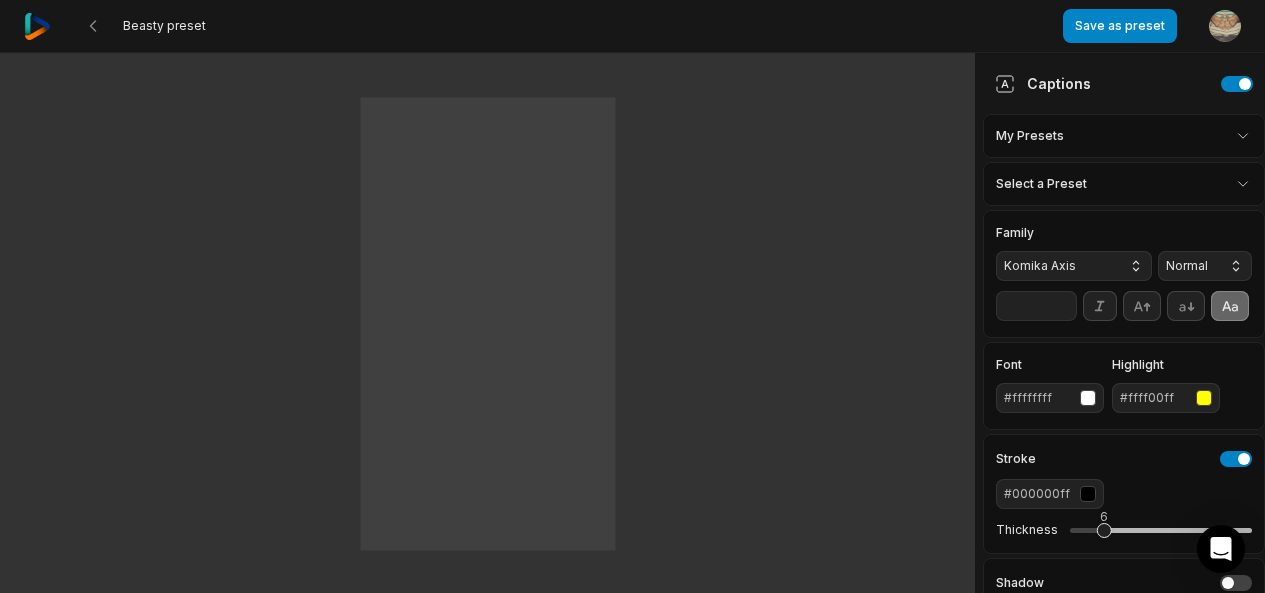 scroll, scrollTop: 0, scrollLeft: 0, axis: both 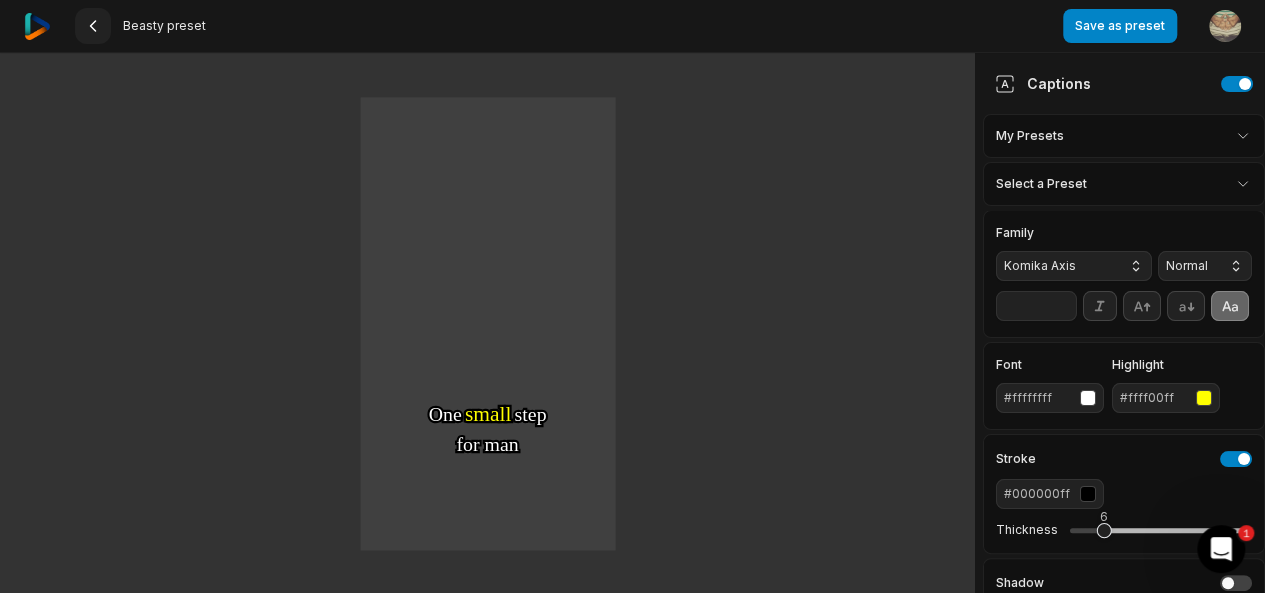 click 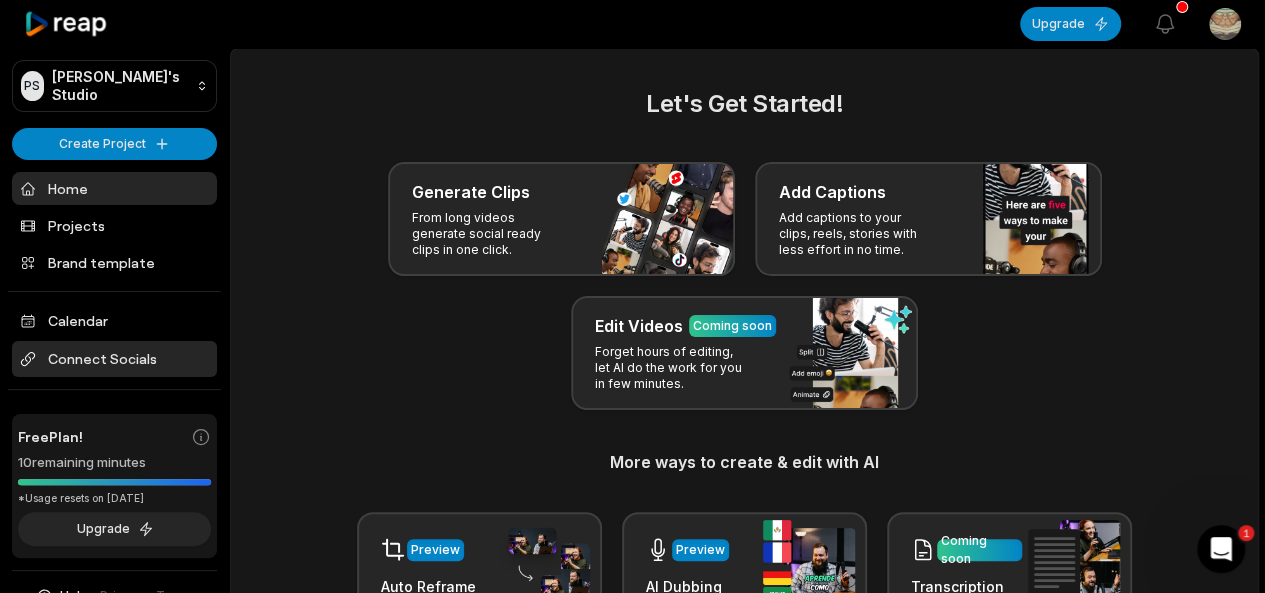 click on "Connect Socials" at bounding box center [114, 359] 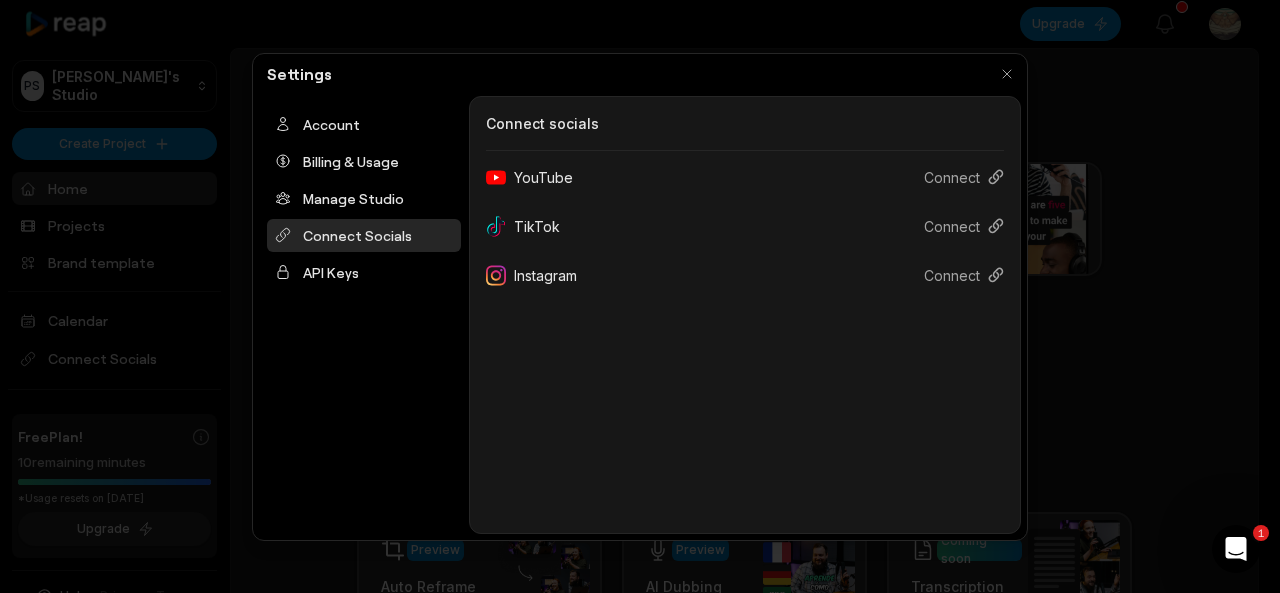 click on "Instagram" at bounding box center (539, 275) 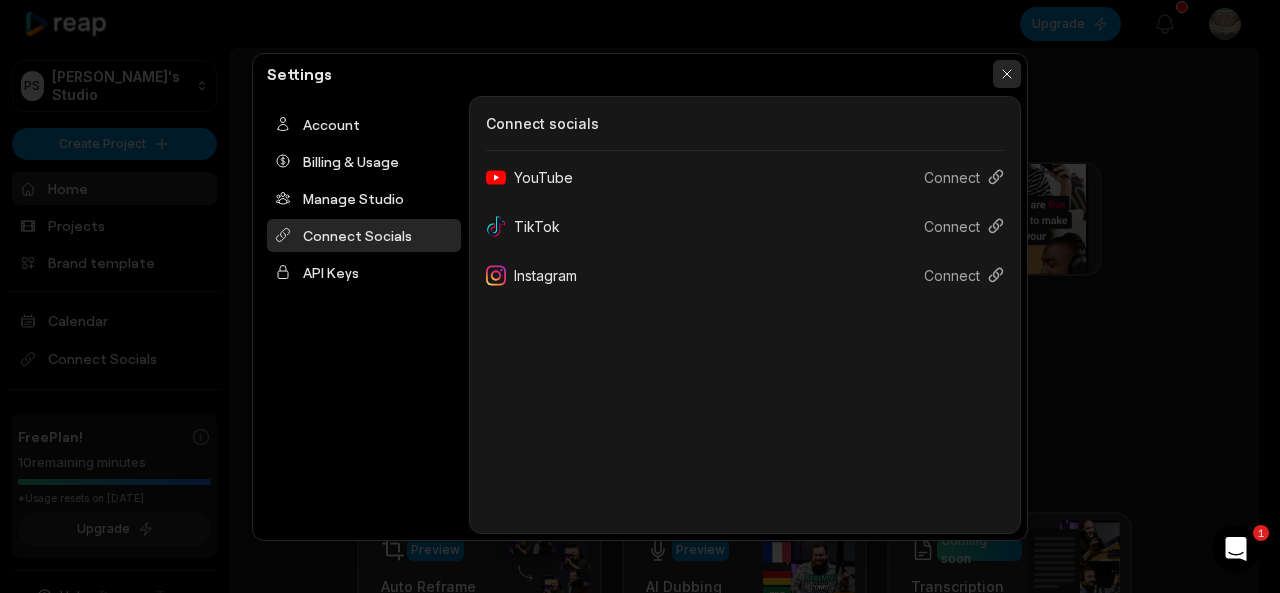 click at bounding box center [1007, 74] 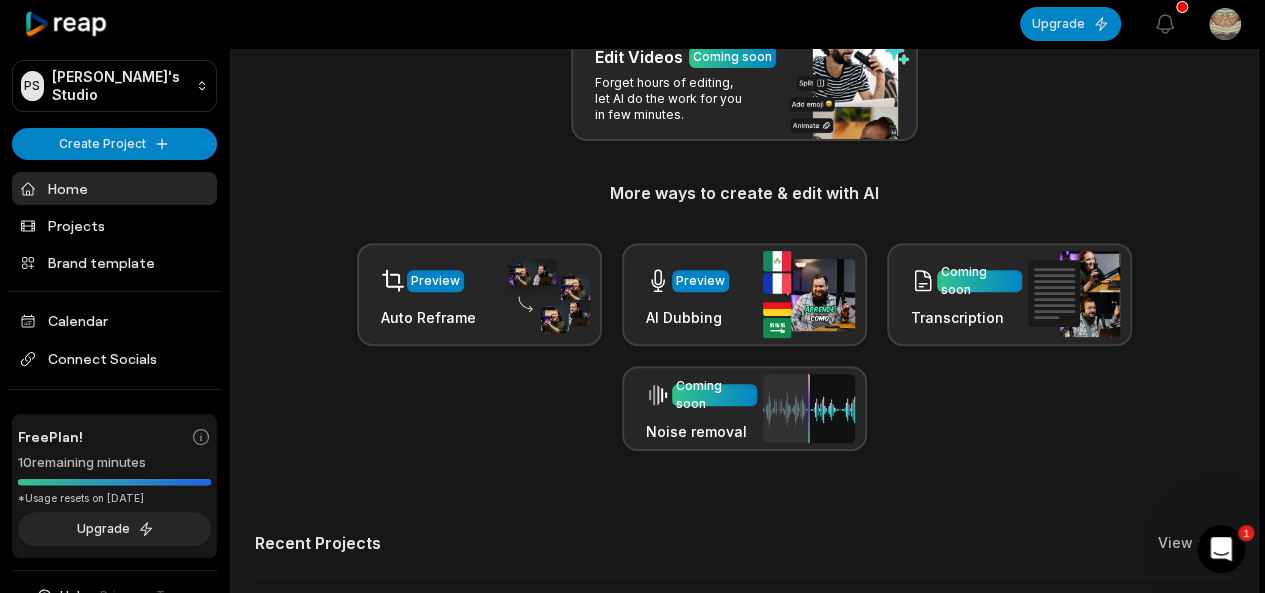 scroll, scrollTop: 300, scrollLeft: 0, axis: vertical 